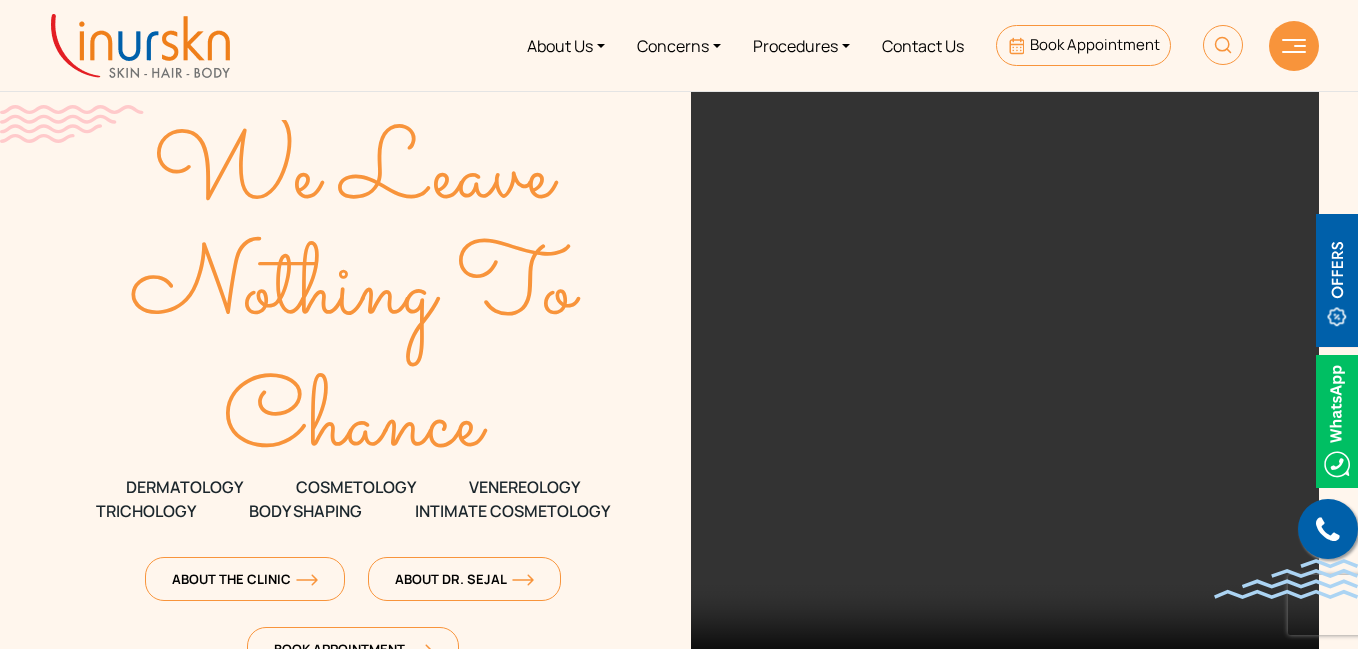 scroll, scrollTop: 0, scrollLeft: 0, axis: both 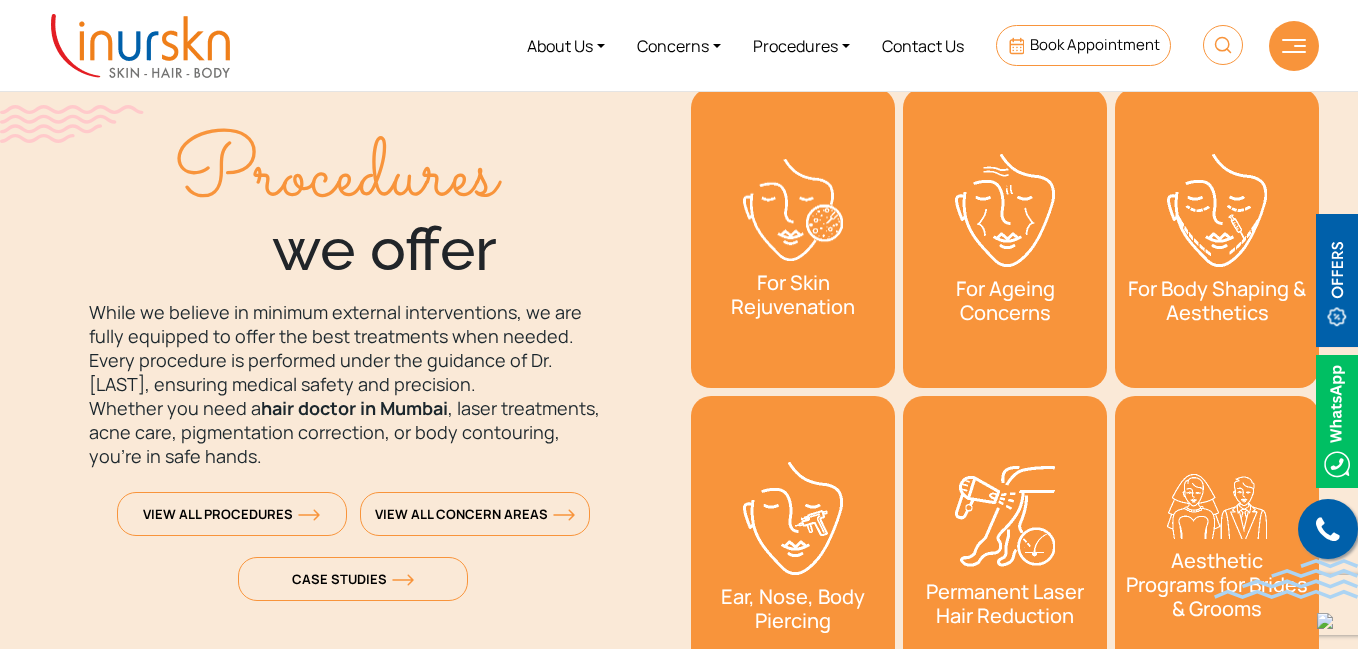 click at bounding box center (793, 210) 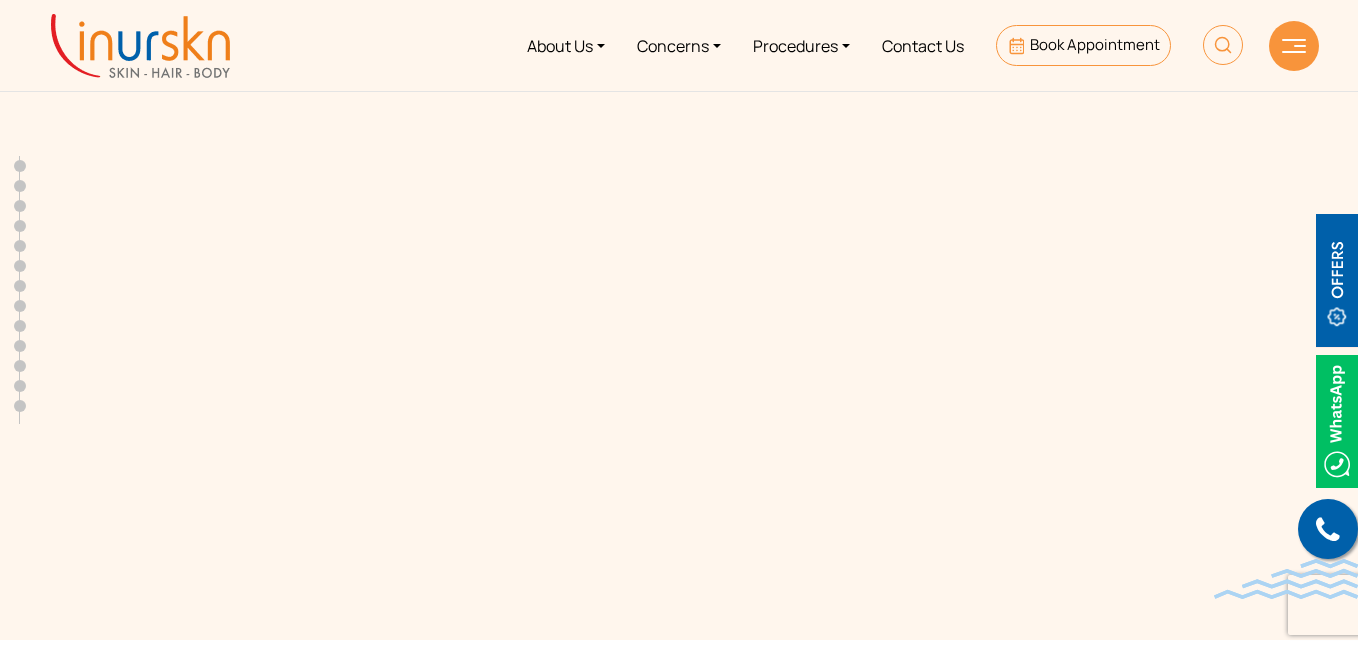scroll, scrollTop: 0, scrollLeft: 0, axis: both 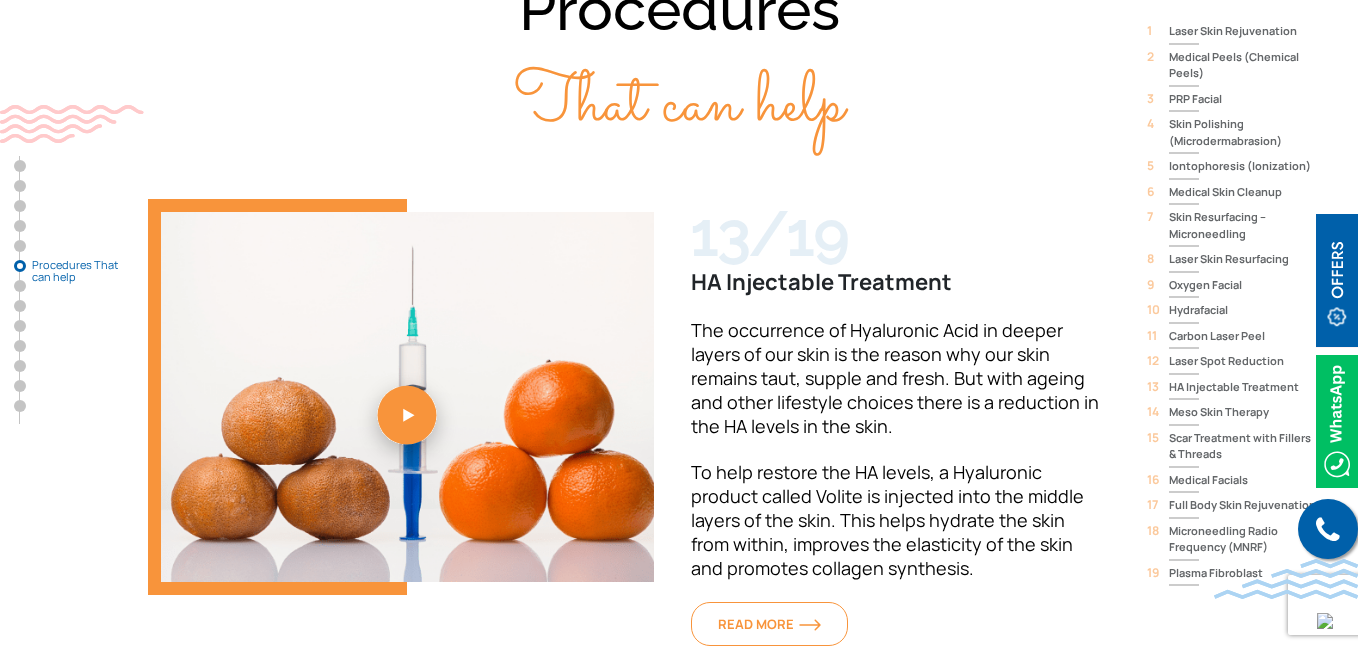click on "Hydrafacial" at bounding box center [1244, 310] 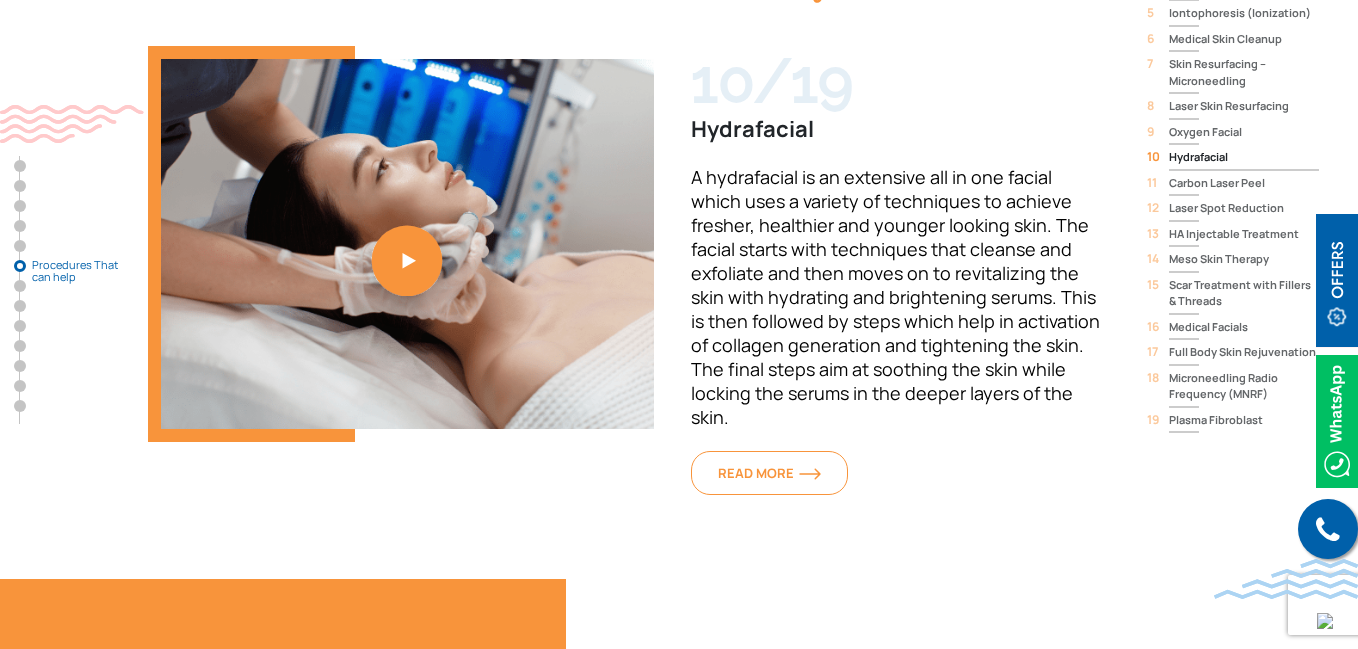 scroll, scrollTop: 5000, scrollLeft: 0, axis: vertical 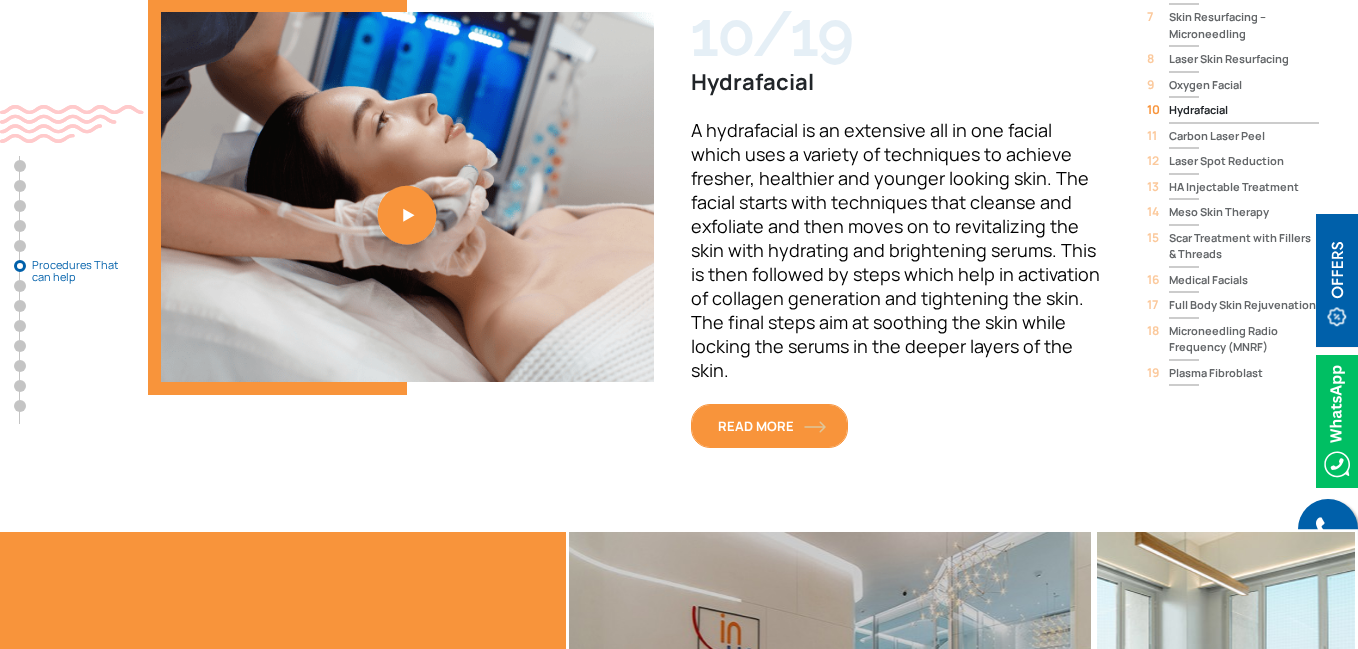 click on "READ MORE" at bounding box center [769, 426] 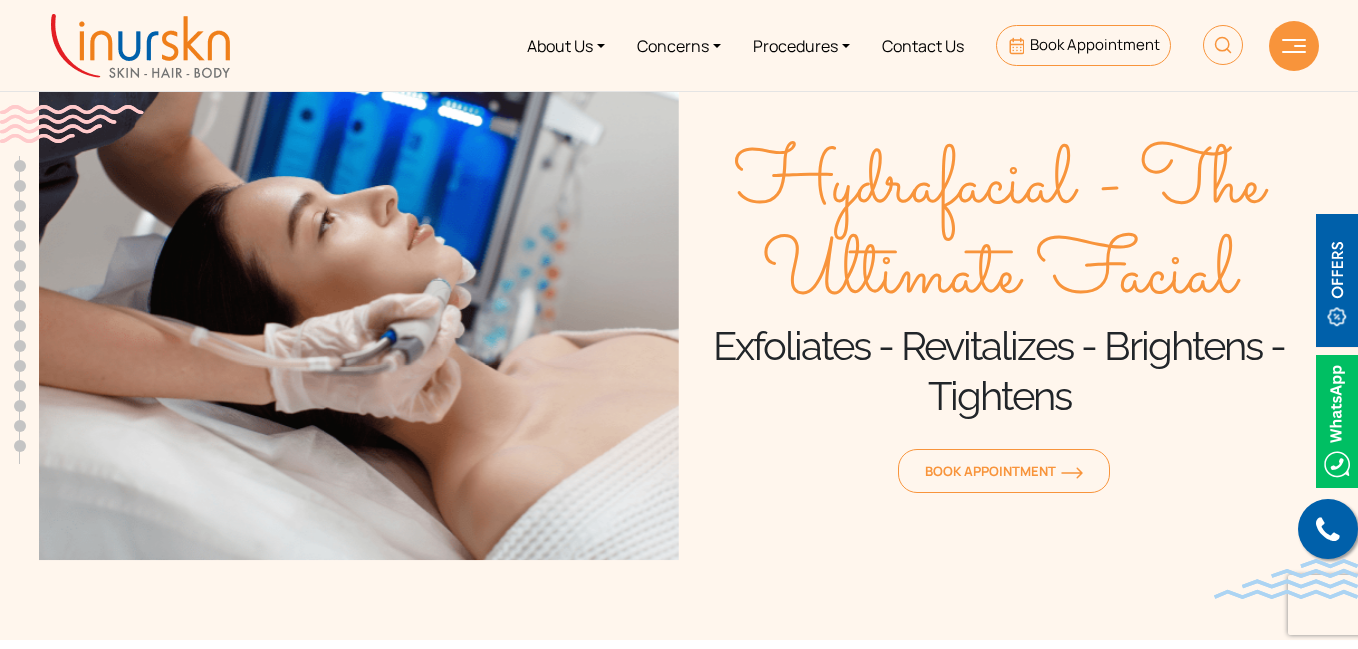 scroll, scrollTop: 0, scrollLeft: 0, axis: both 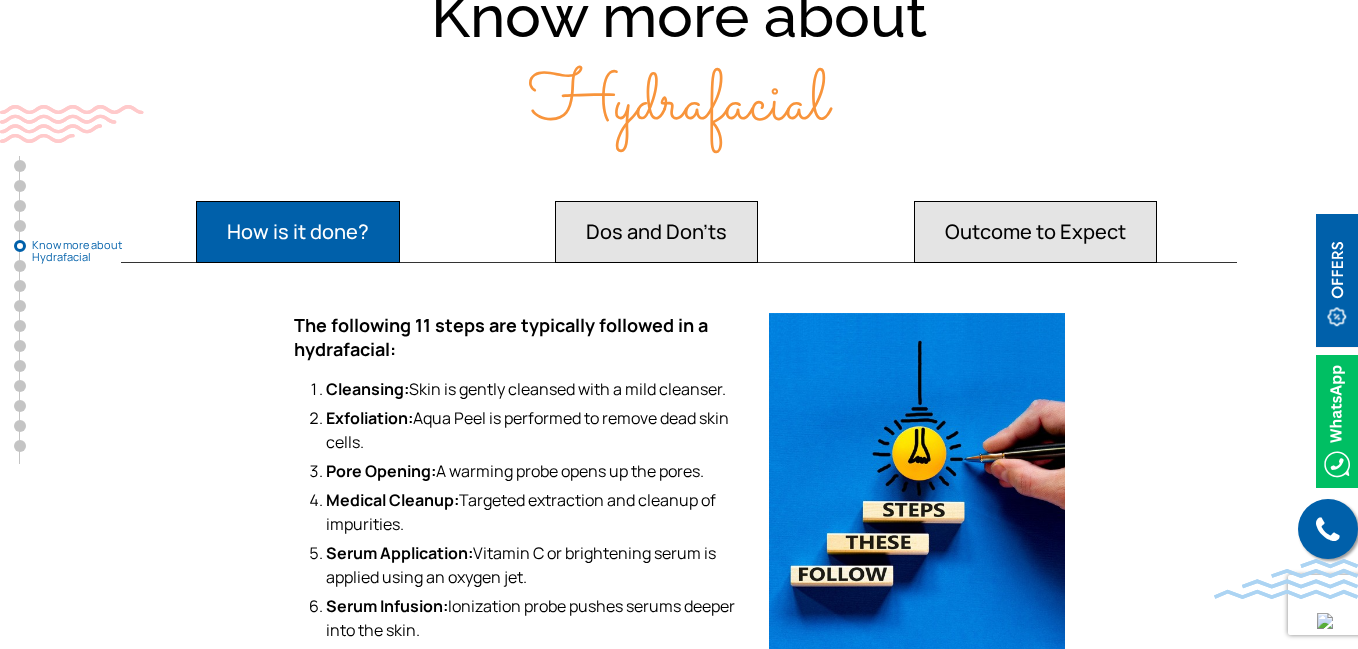 click on "Dos and Don'ts" at bounding box center [298, 232] 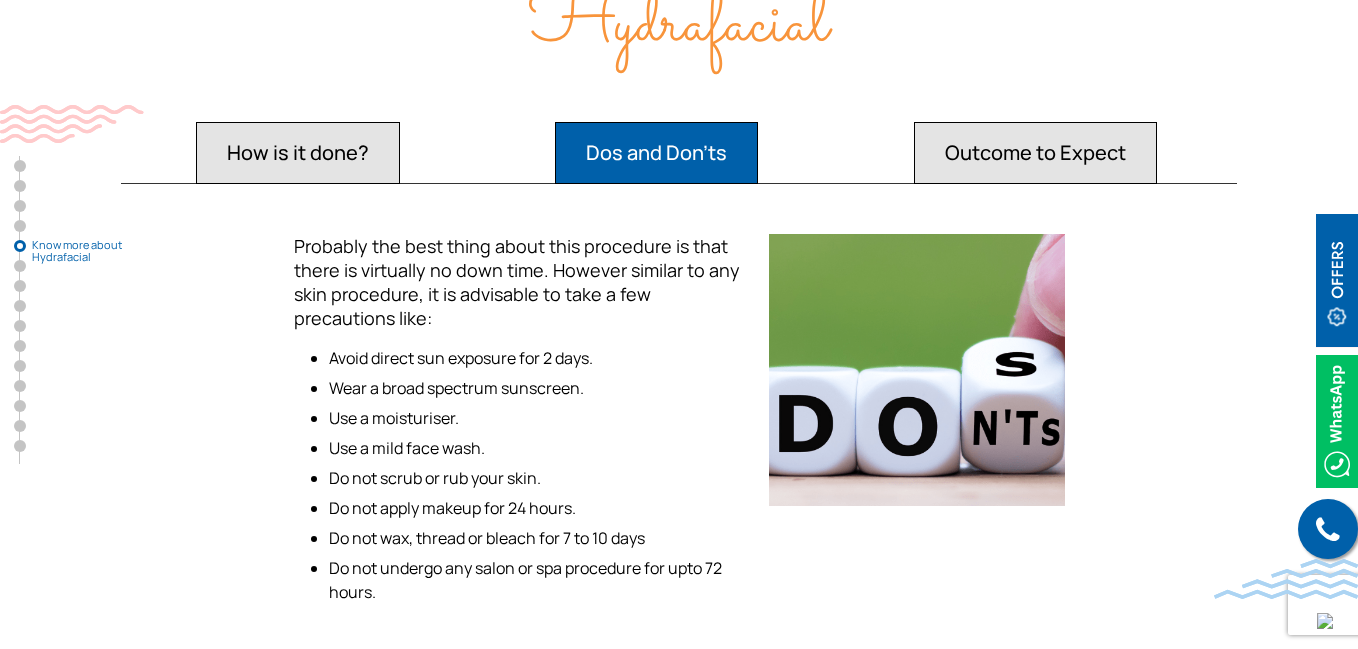 scroll, scrollTop: 3900, scrollLeft: 0, axis: vertical 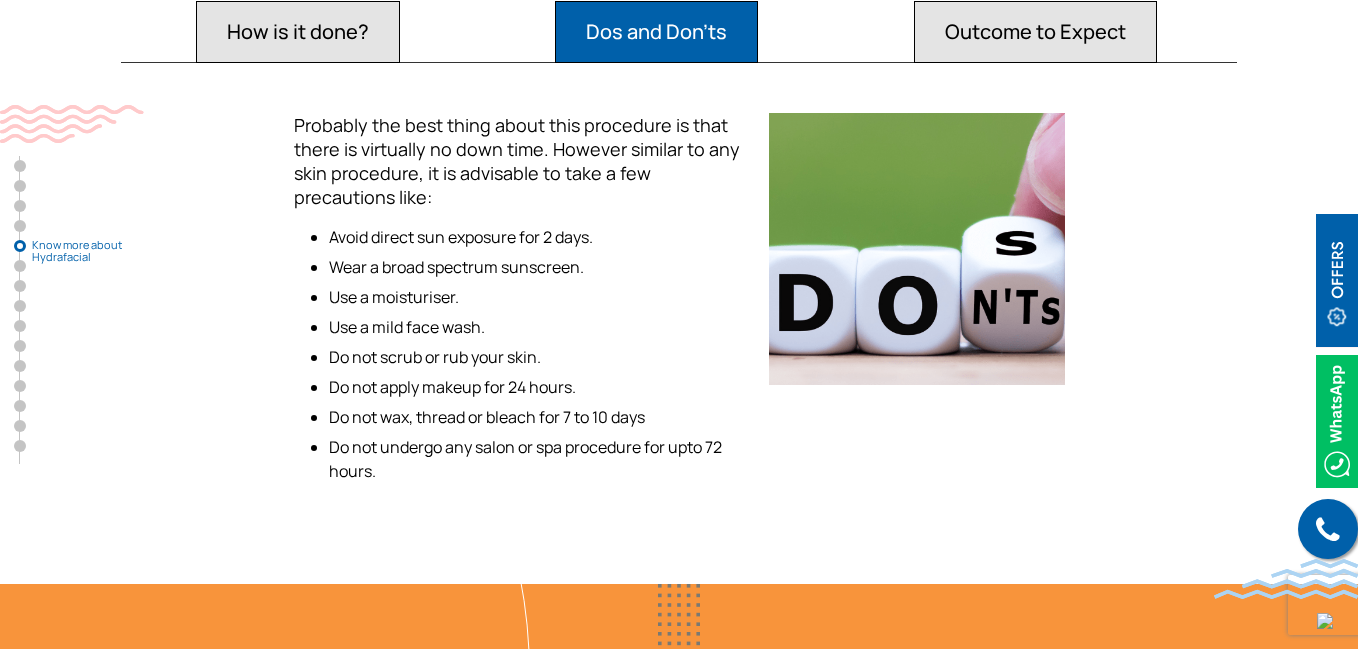 click on "Outcome to Expect" at bounding box center (298, 32) 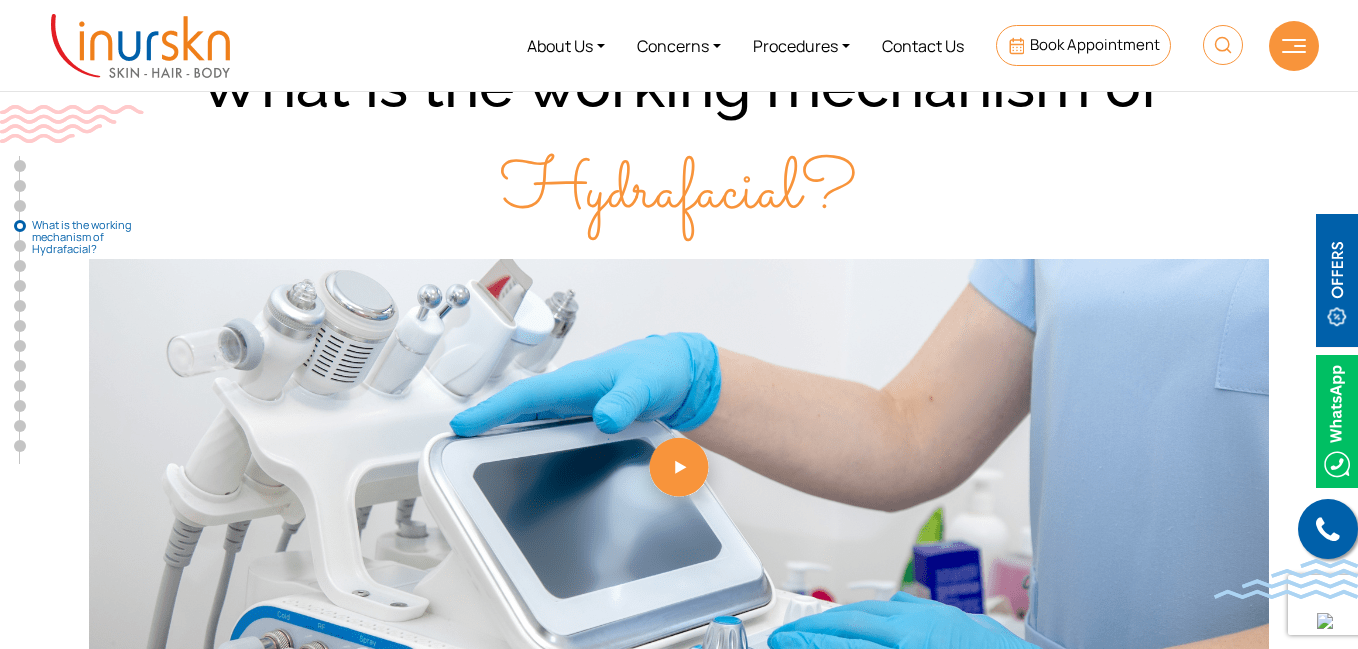 scroll, scrollTop: 2500, scrollLeft: 0, axis: vertical 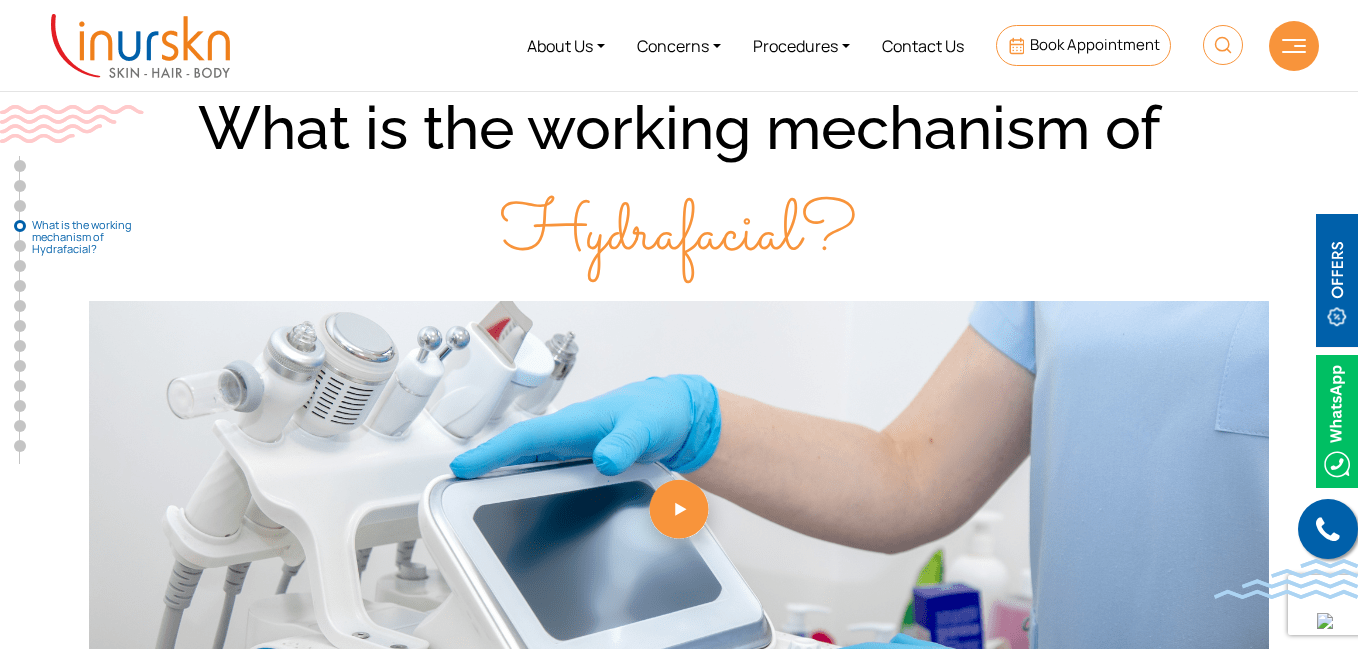 click at bounding box center [1337, 280] 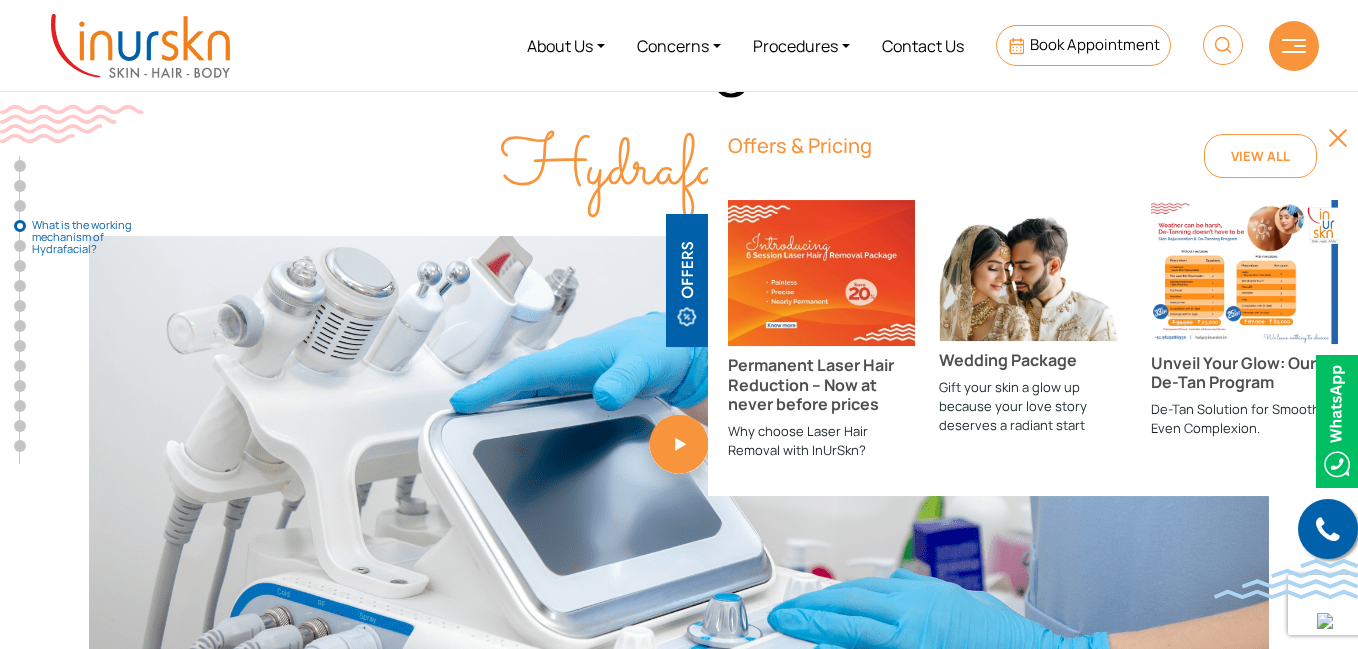 scroll, scrollTop: 2600, scrollLeft: 0, axis: vertical 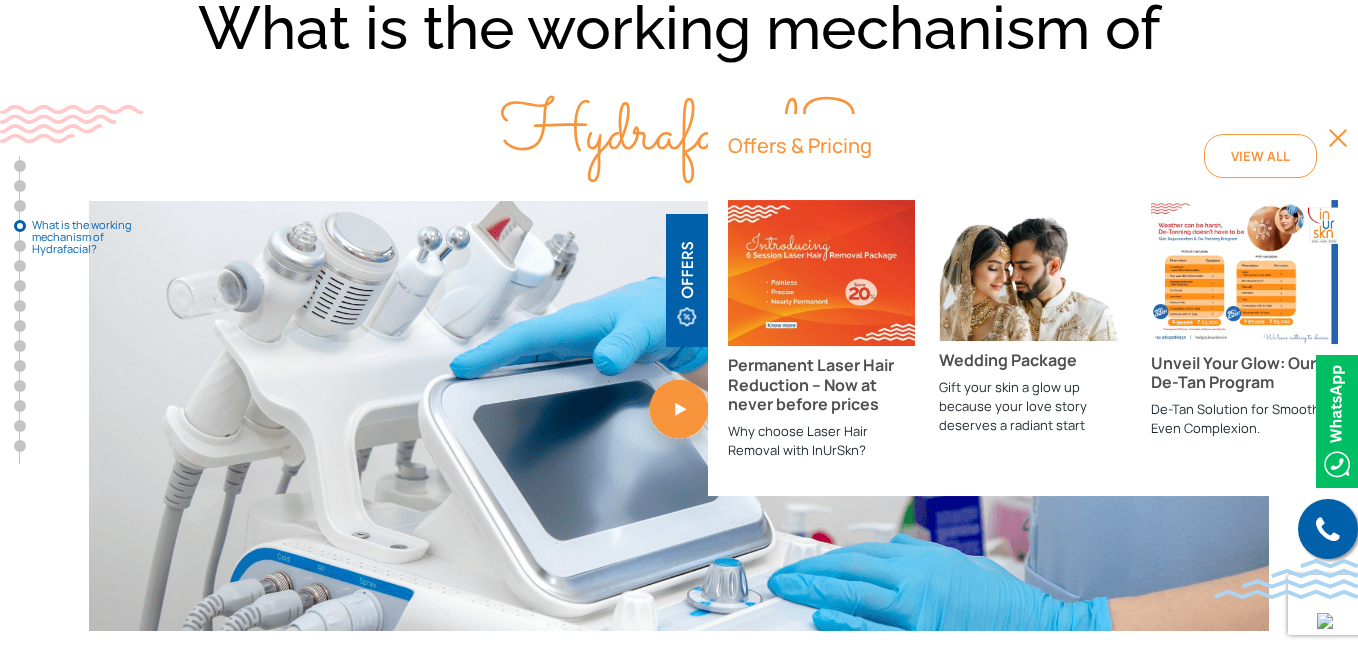 click on "Unveil Your Glow: Our De-Tan Program" at bounding box center (1244, 373) 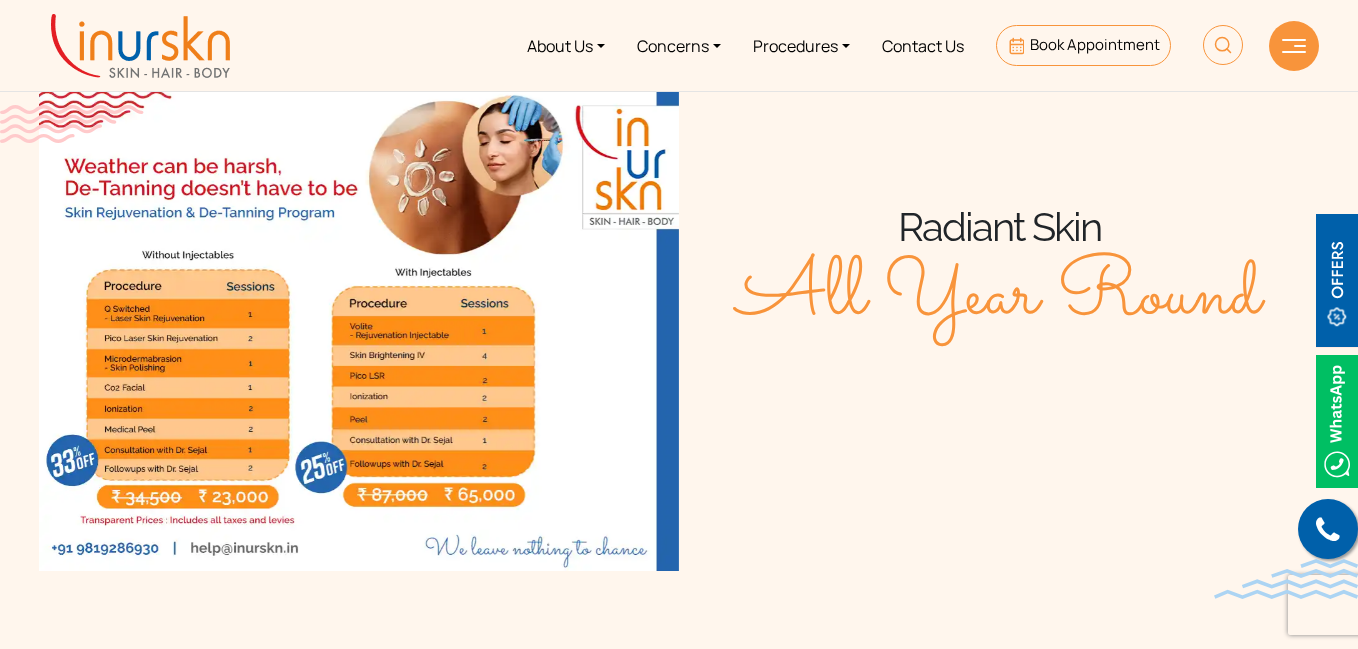 scroll, scrollTop: 0, scrollLeft: 0, axis: both 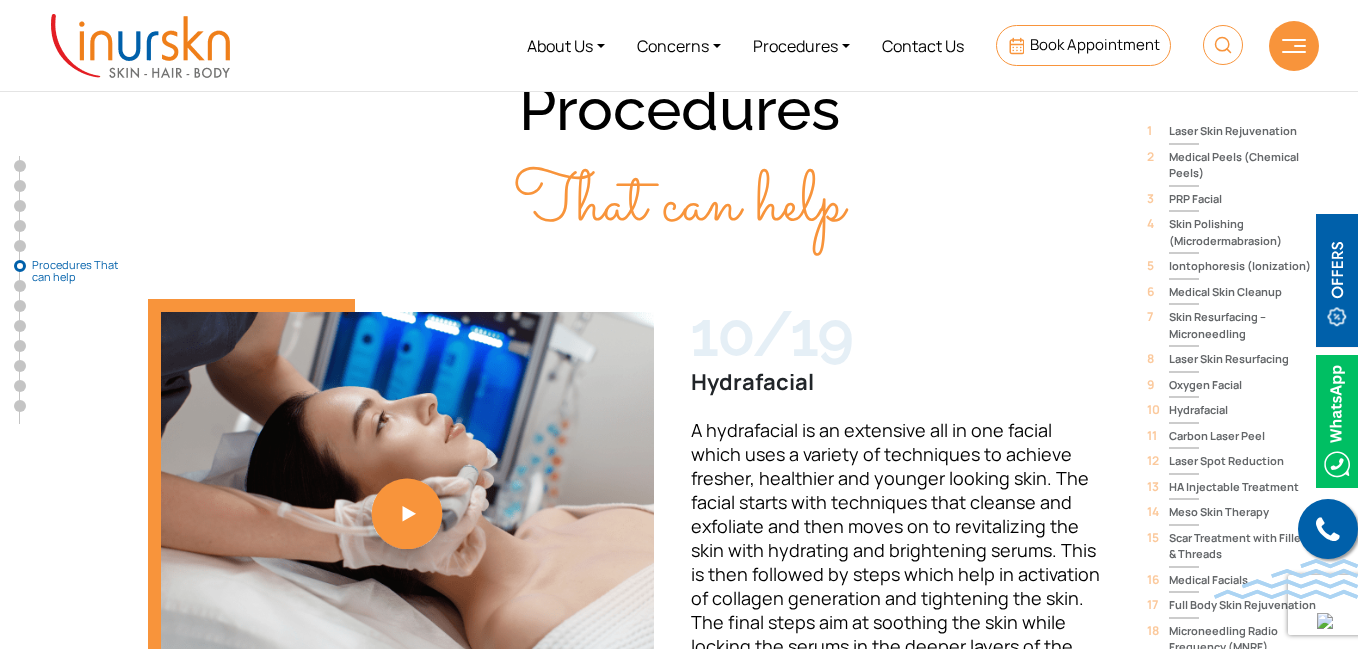 click at bounding box center (407, 497) 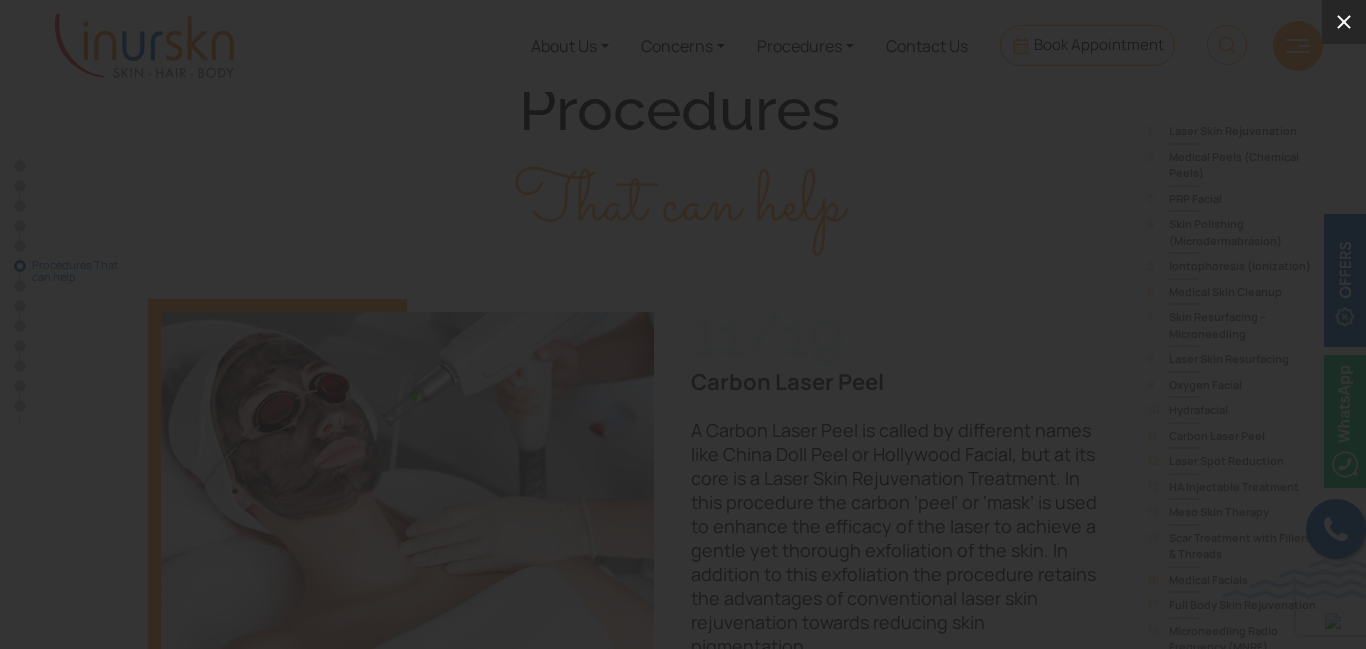 click 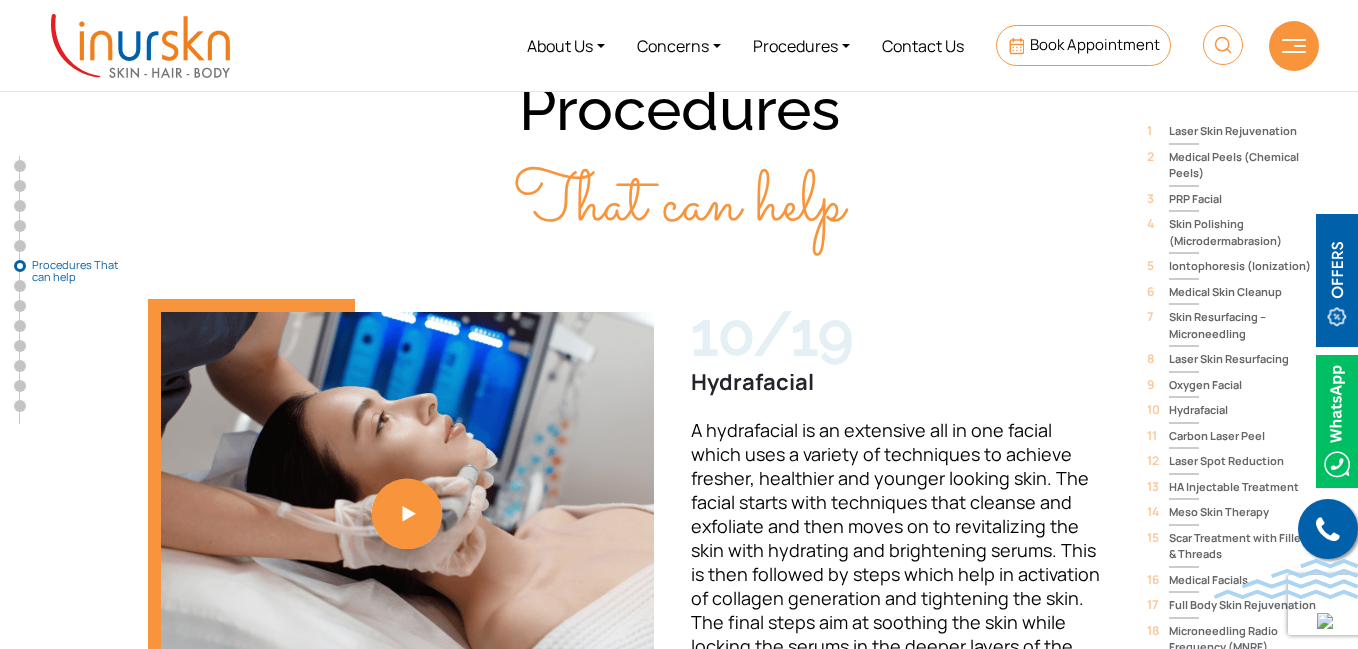 click at bounding box center [407, 497] 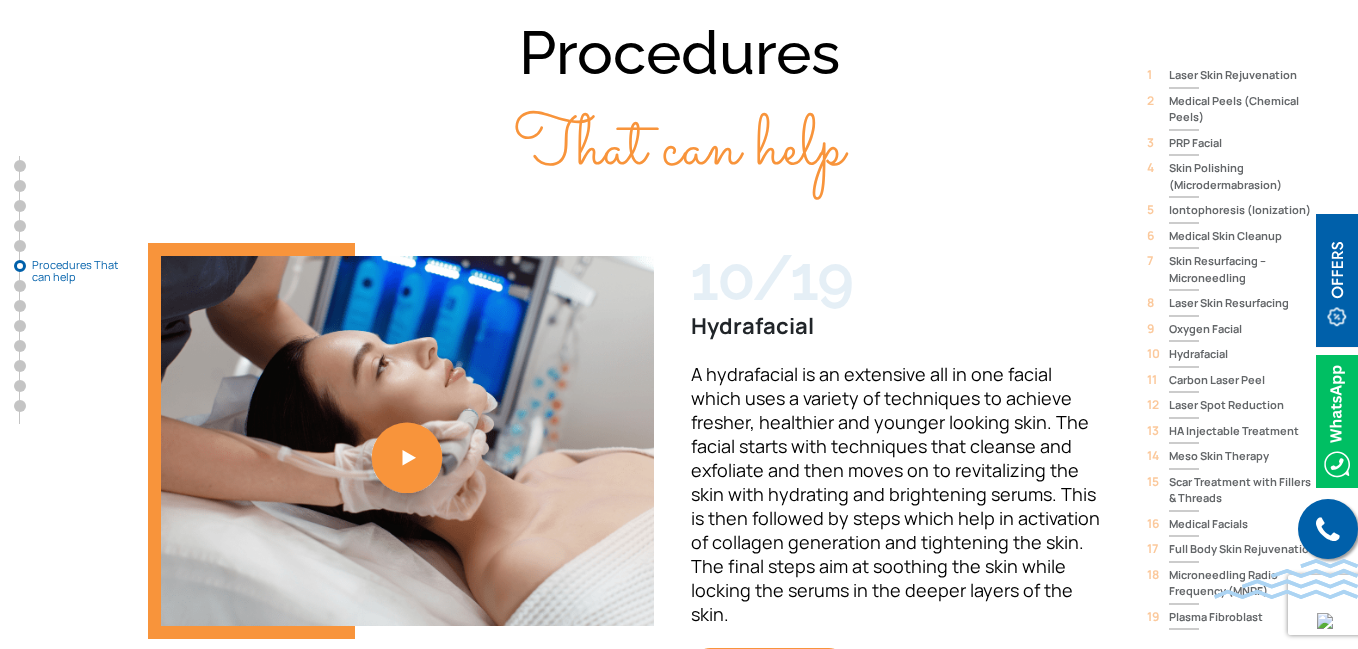 scroll, scrollTop: 4800, scrollLeft: 0, axis: vertical 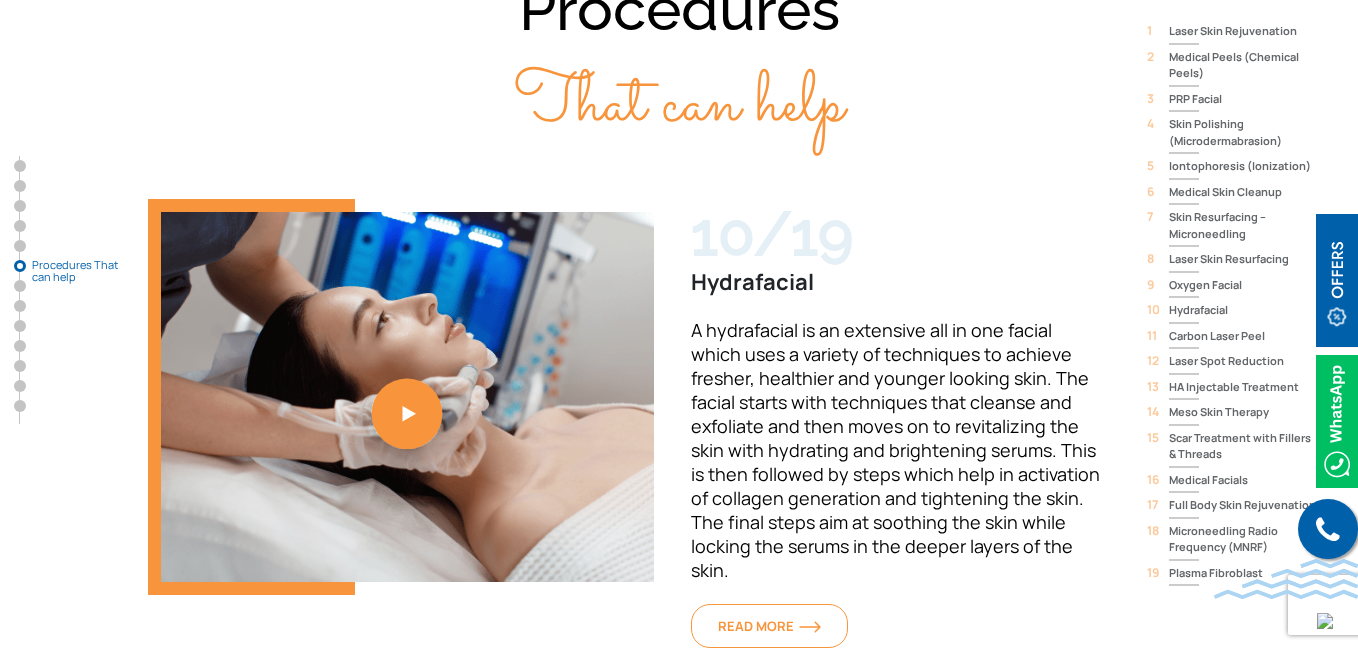 click at bounding box center (407, 397) 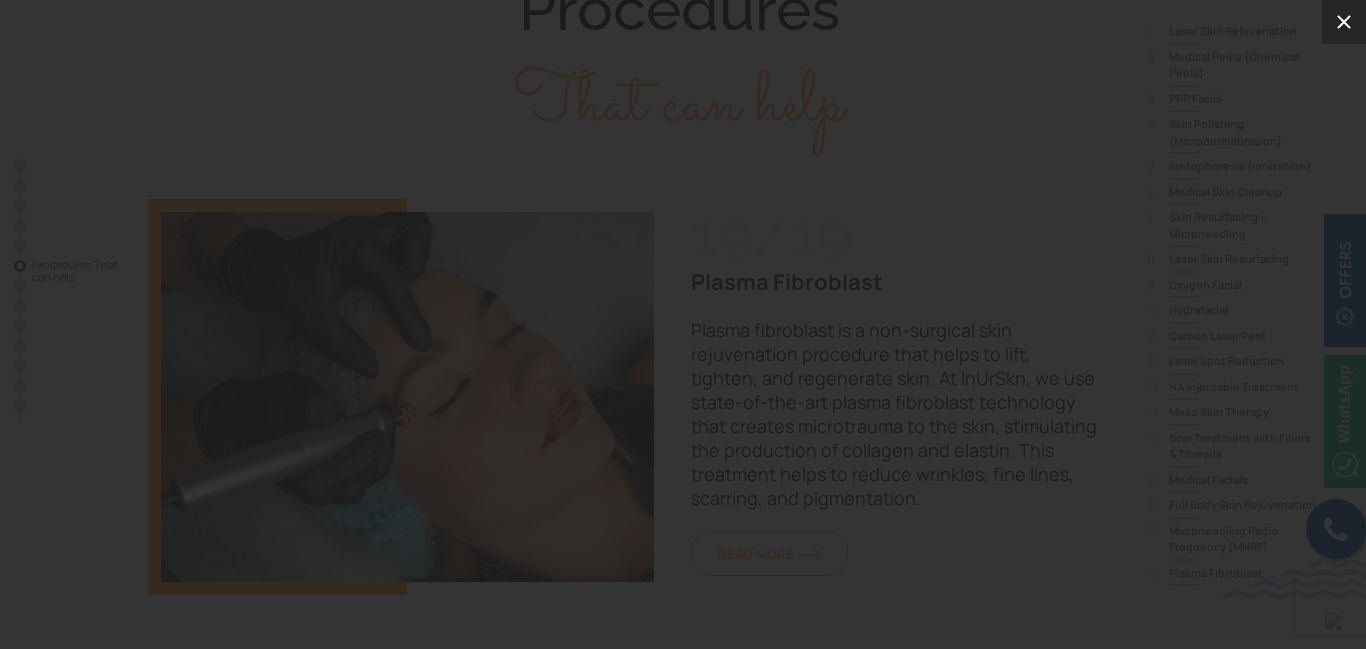 click 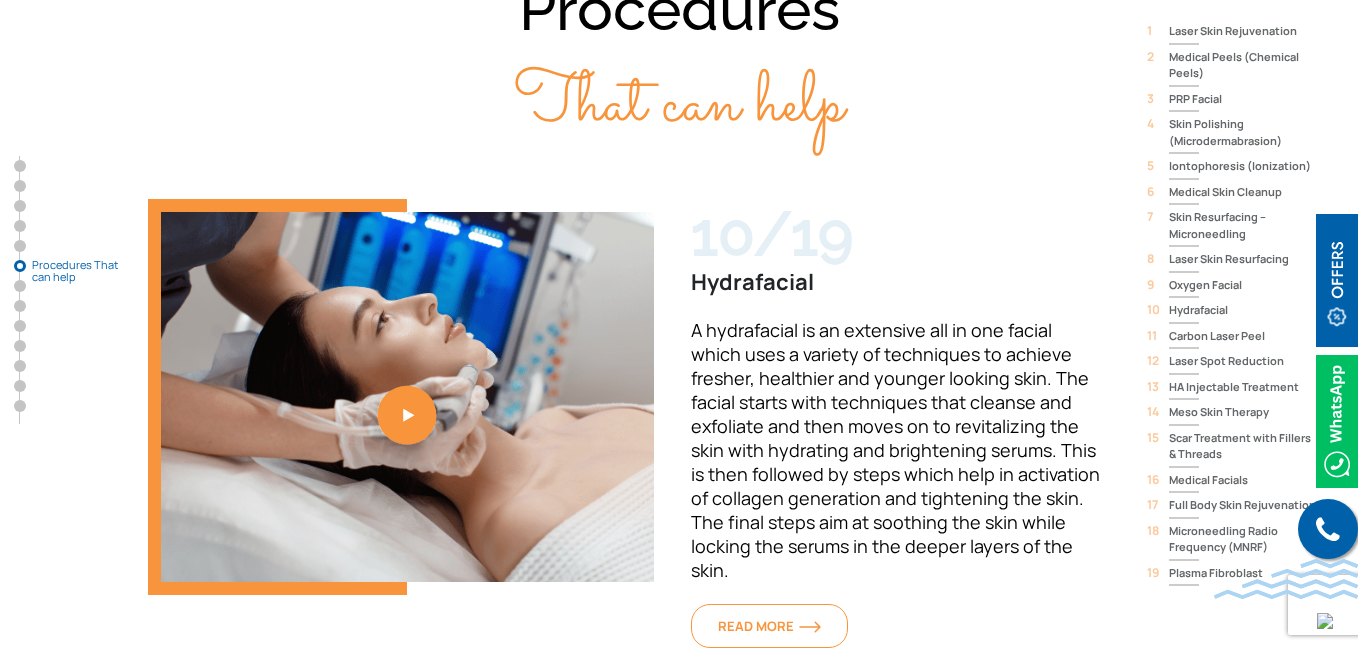 click on "Medical Peels (Chemical Peels)" at bounding box center (1244, 65) 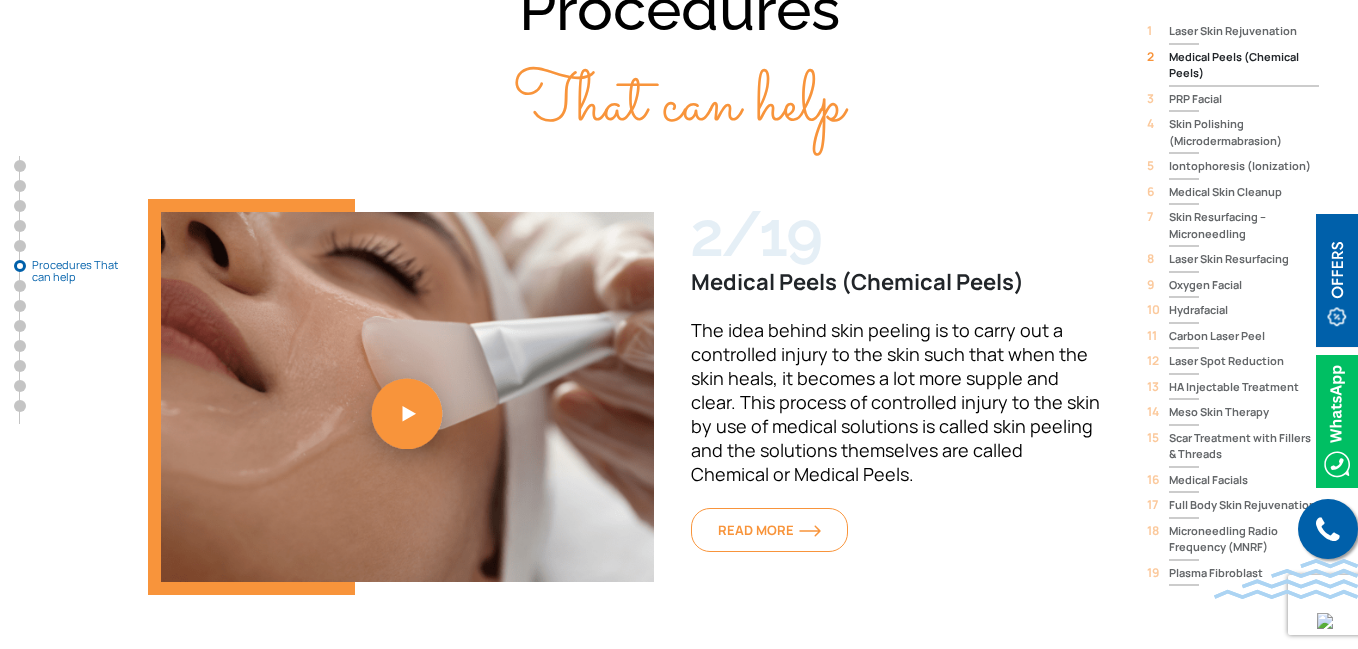 click at bounding box center (407, 397) 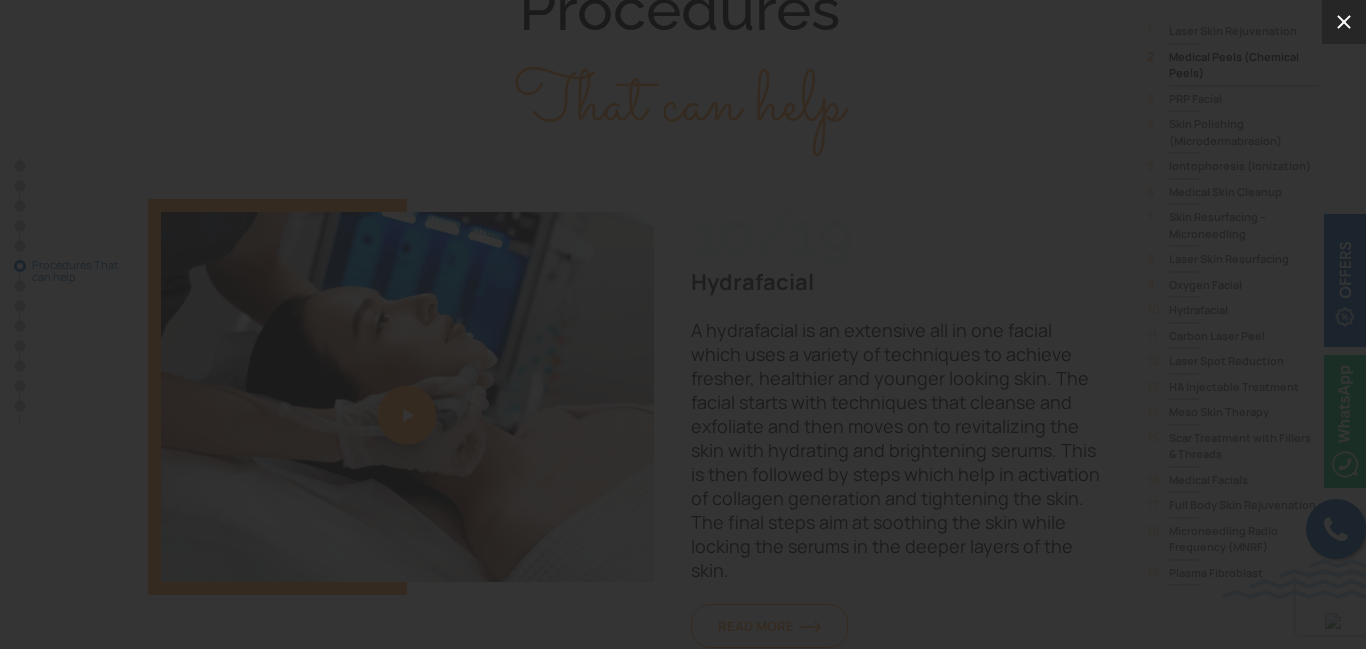 click 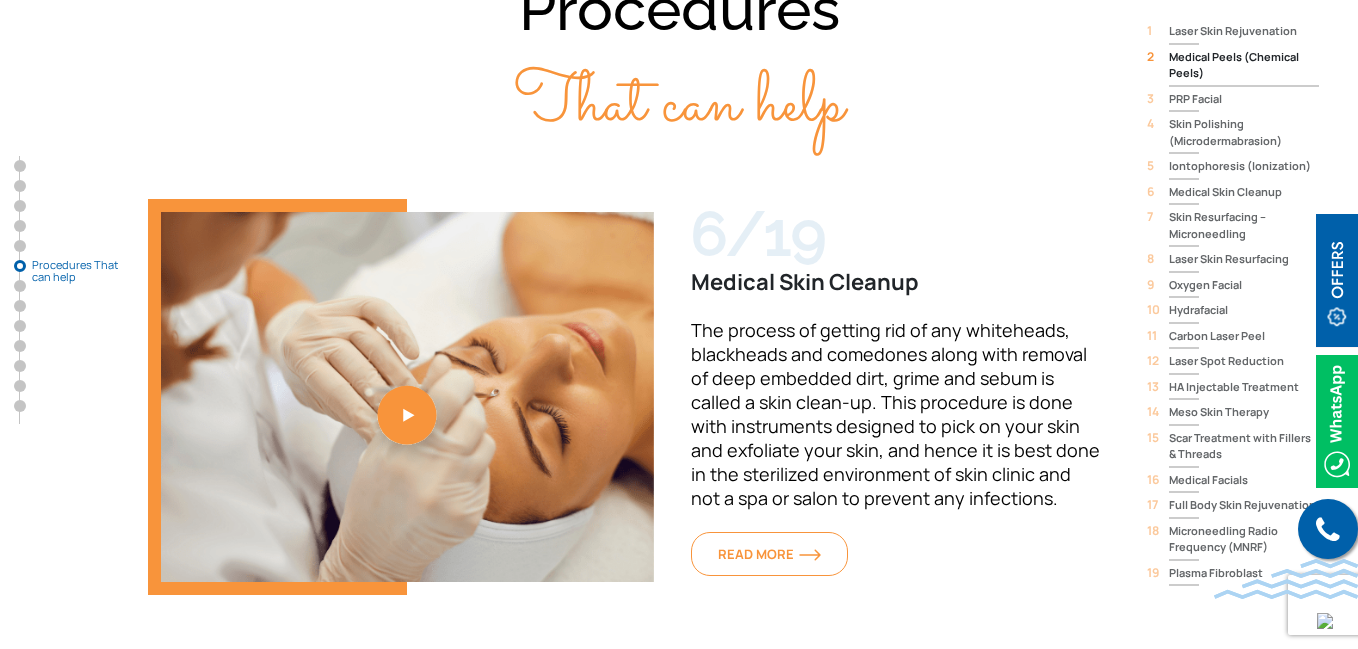 click on "Skin Polishing (Microdermabrasion)" at bounding box center [1244, 132] 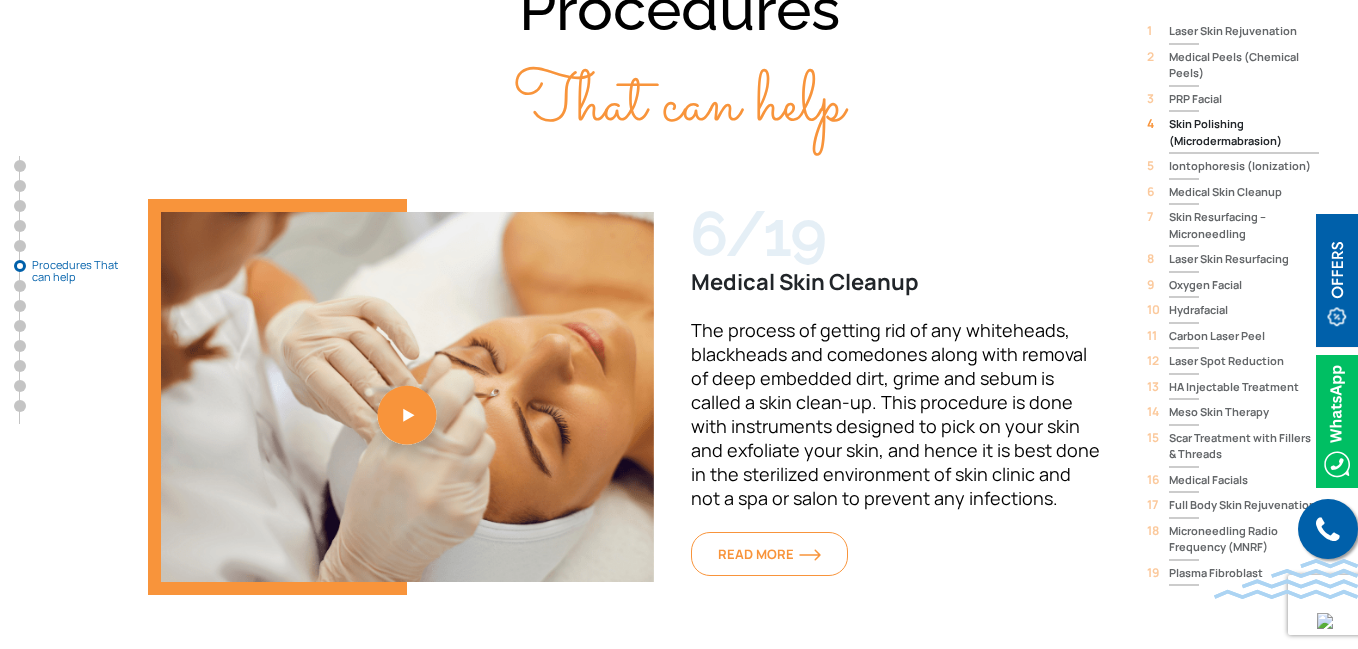 click on "Oxygen Facial" at bounding box center [1244, 285] 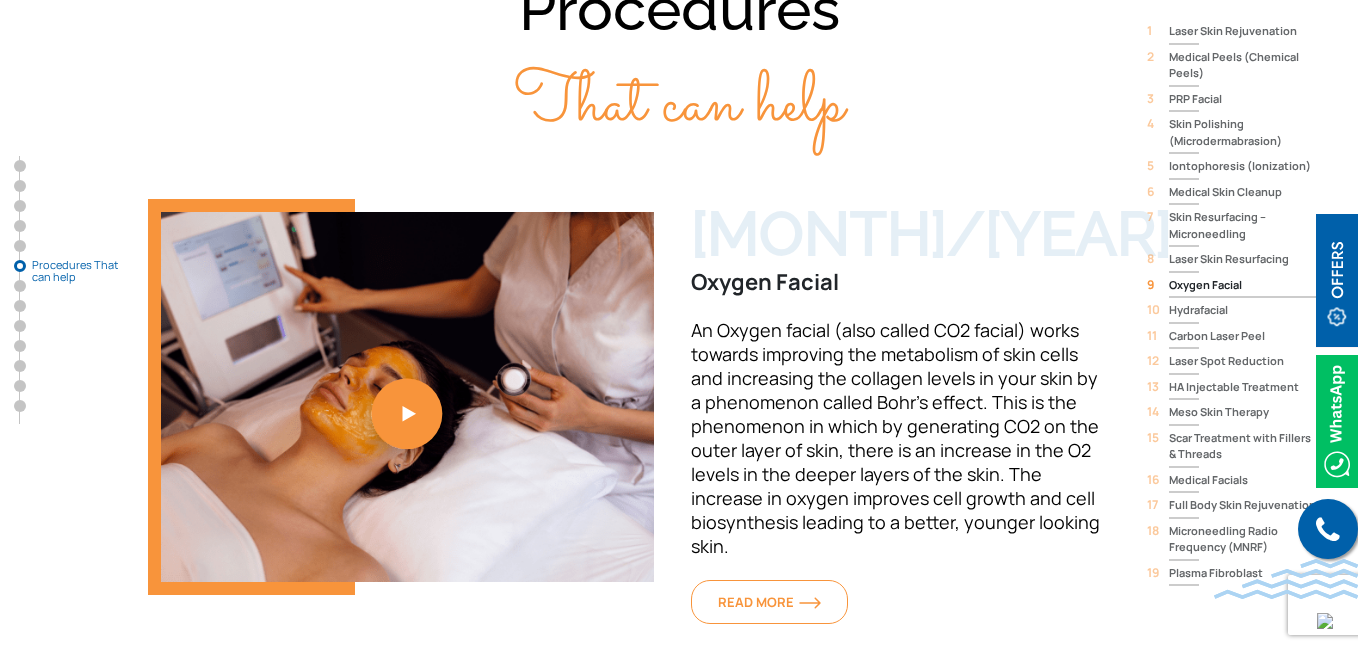 click at bounding box center [407, 397] 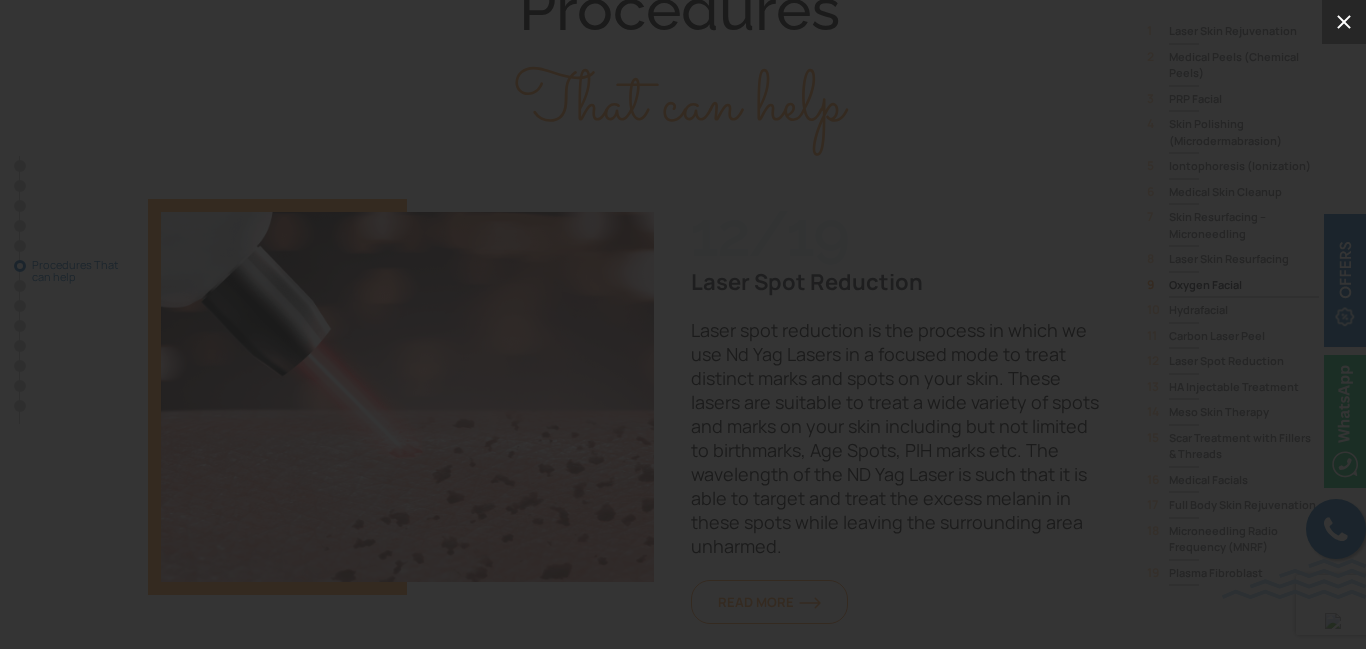 click 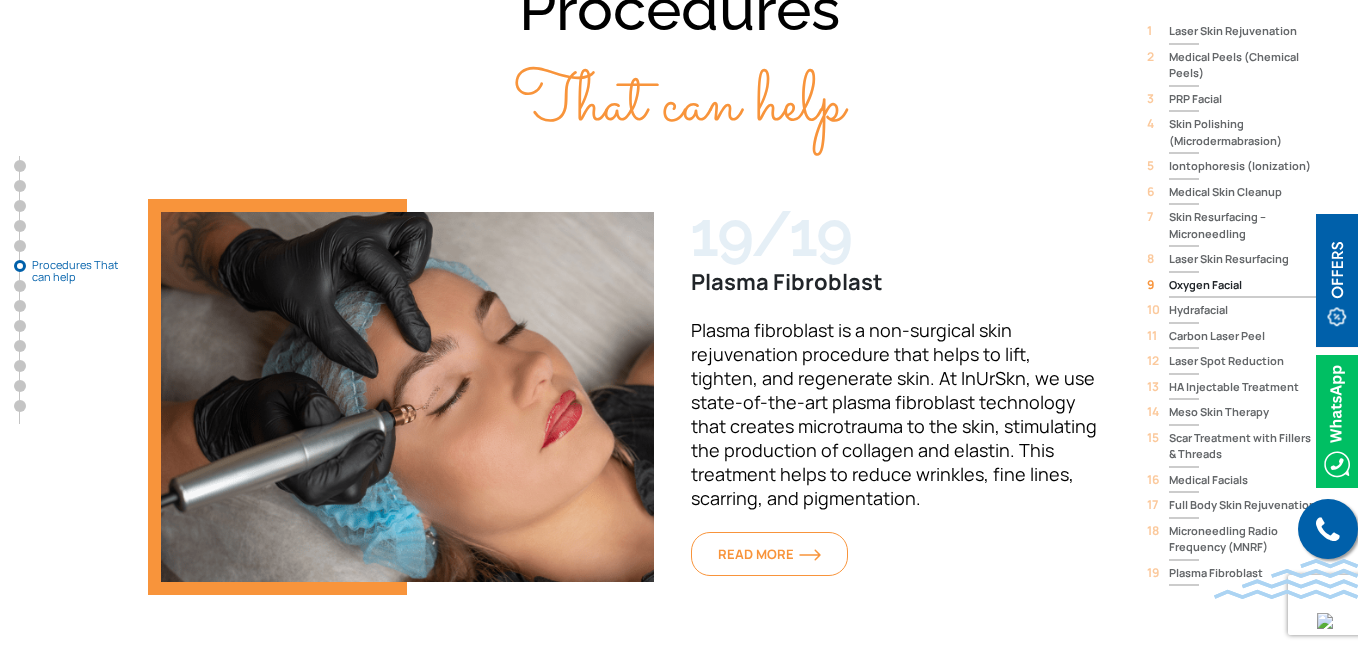 click on "PRP Facial" at bounding box center [1244, 99] 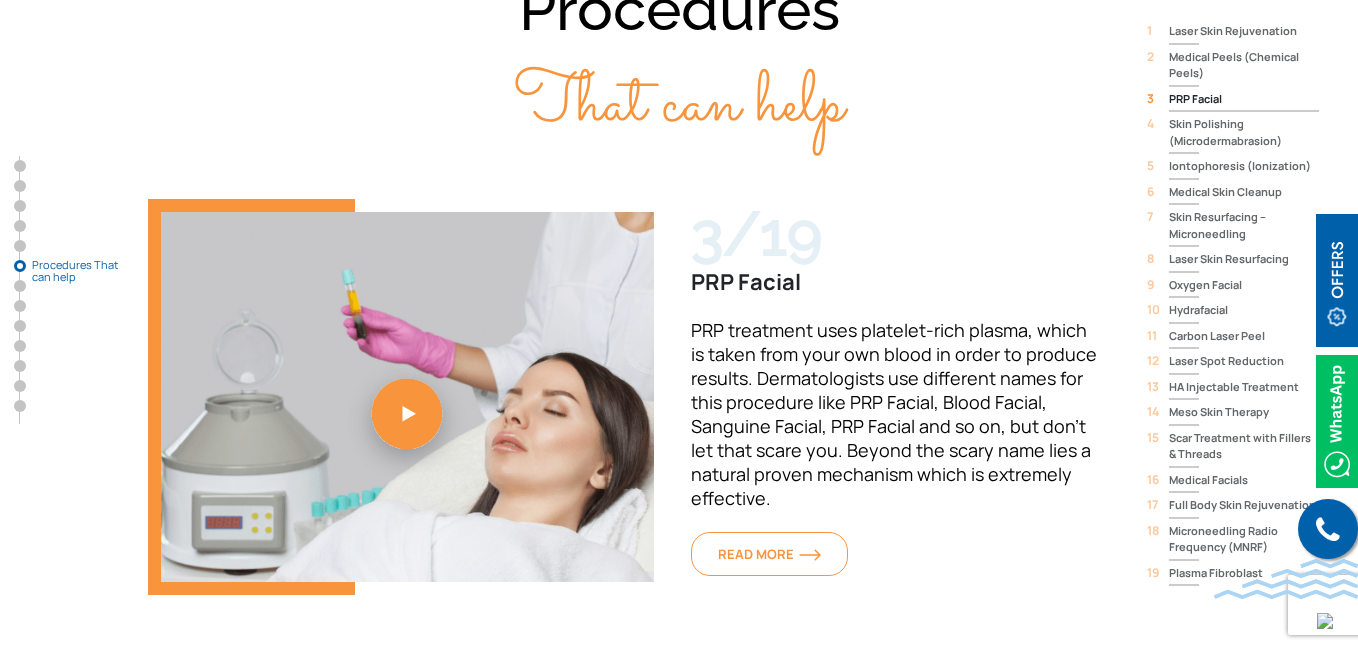 click at bounding box center [407, 397] 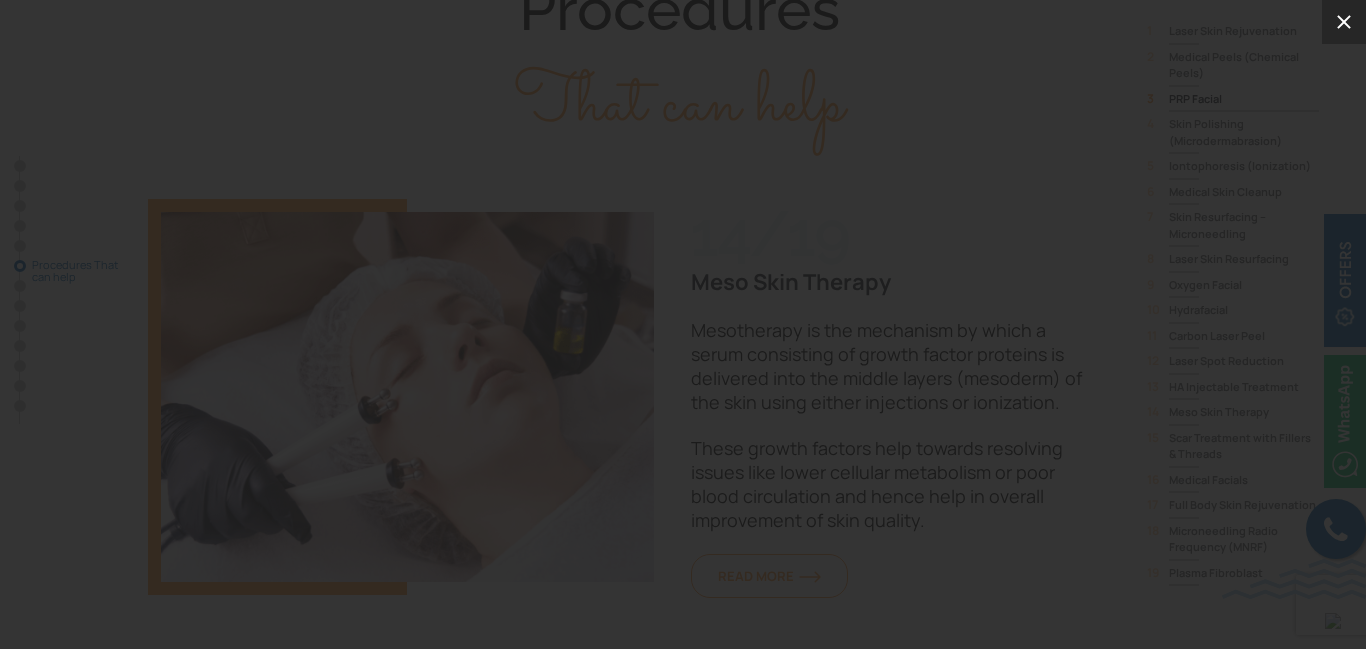 click 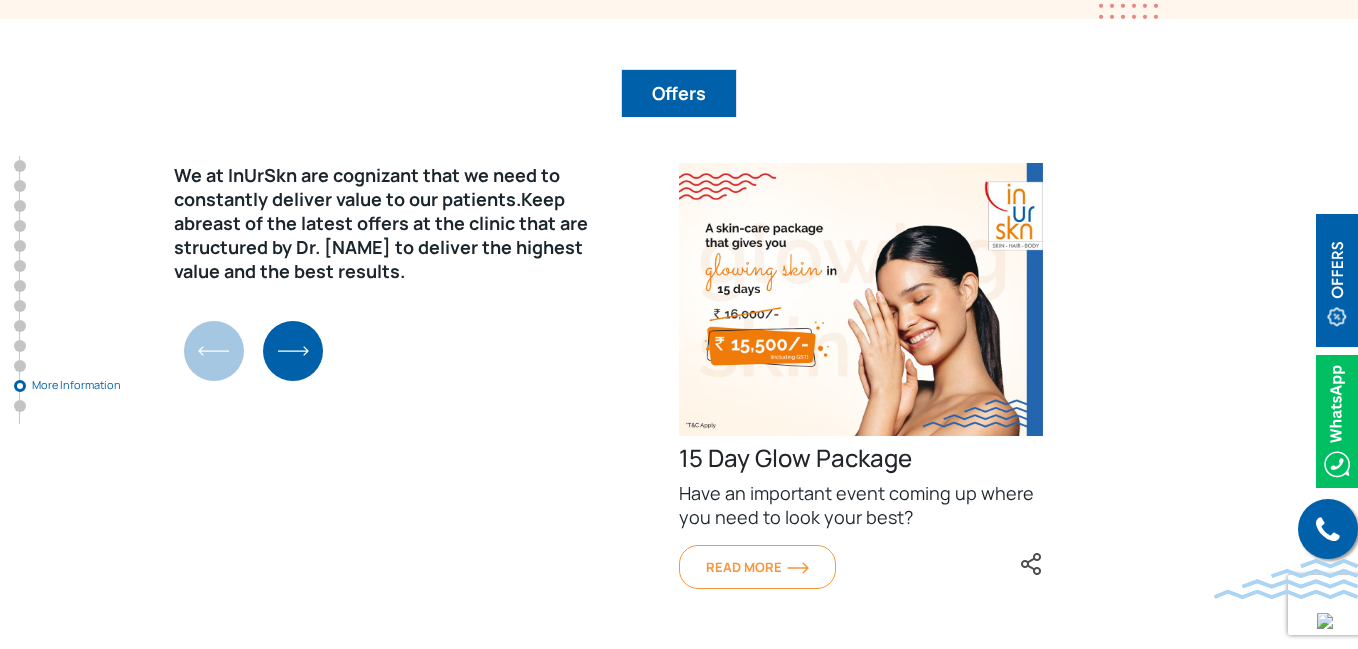 scroll, scrollTop: 10209, scrollLeft: 0, axis: vertical 